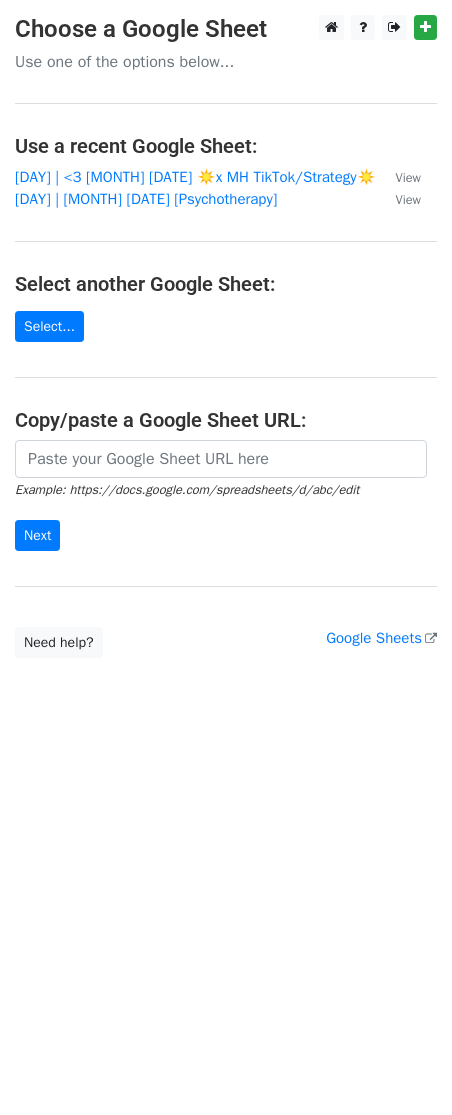 scroll, scrollTop: 0, scrollLeft: 0, axis: both 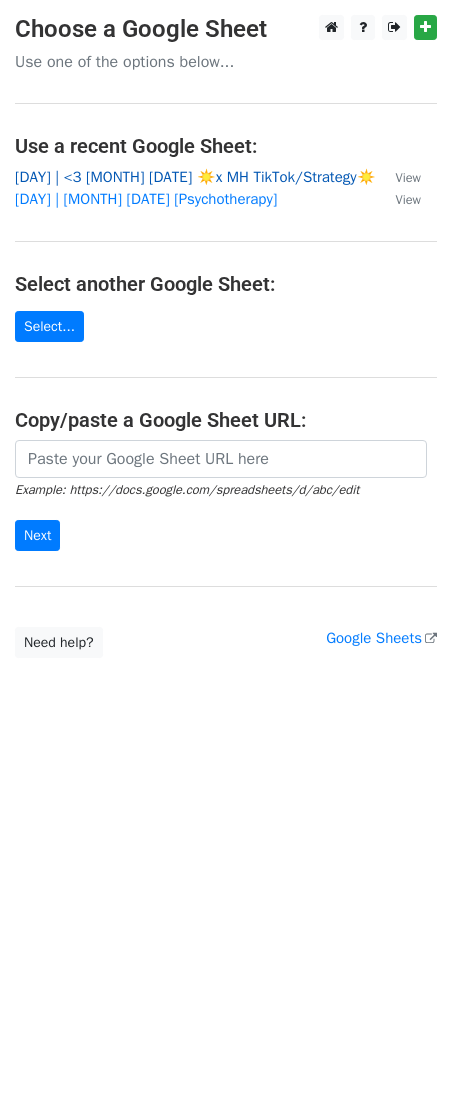 click on "14 | <3 JUL 23 ☀️x MH TikTok/Strategy☀️" at bounding box center (195, 177) 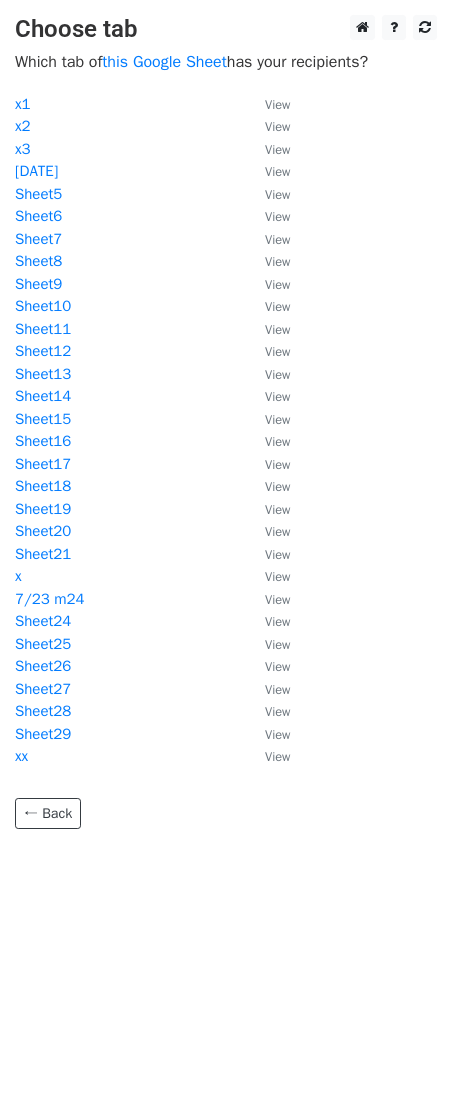 scroll, scrollTop: 0, scrollLeft: 0, axis: both 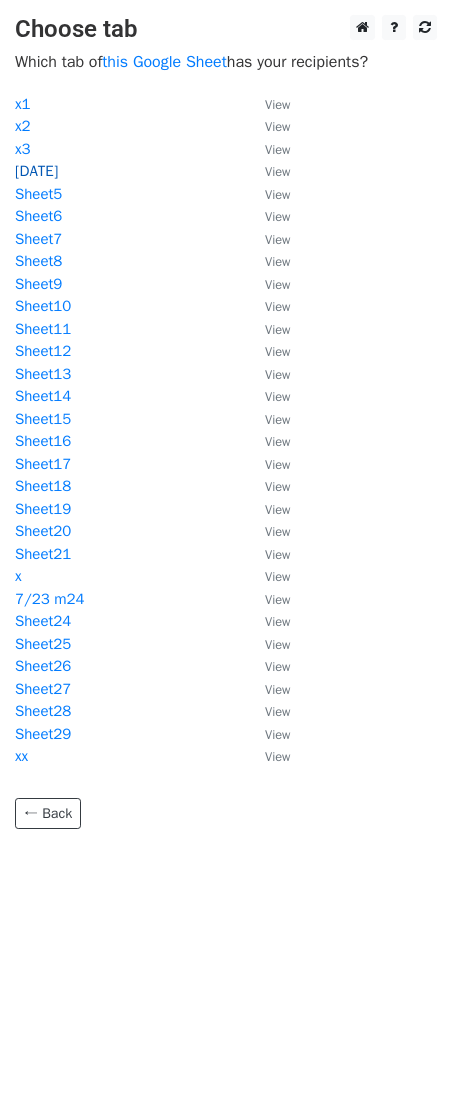 click on "[DATE]" at bounding box center [36, 171] 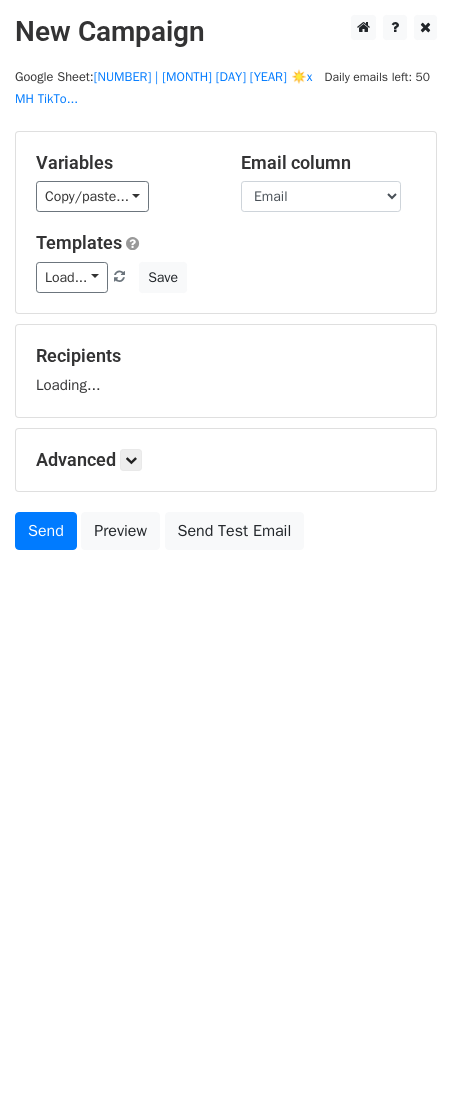 scroll, scrollTop: 0, scrollLeft: 0, axis: both 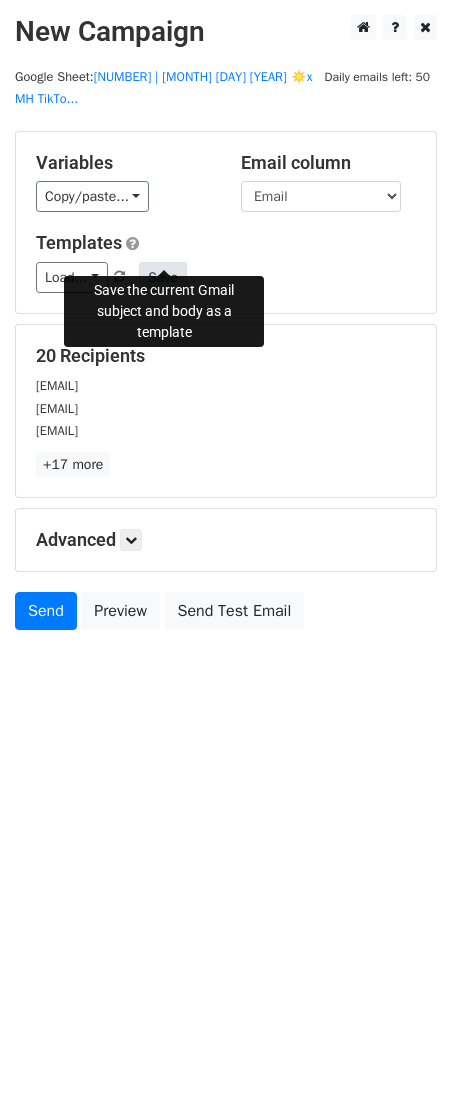 click on "Save" at bounding box center (163, 277) 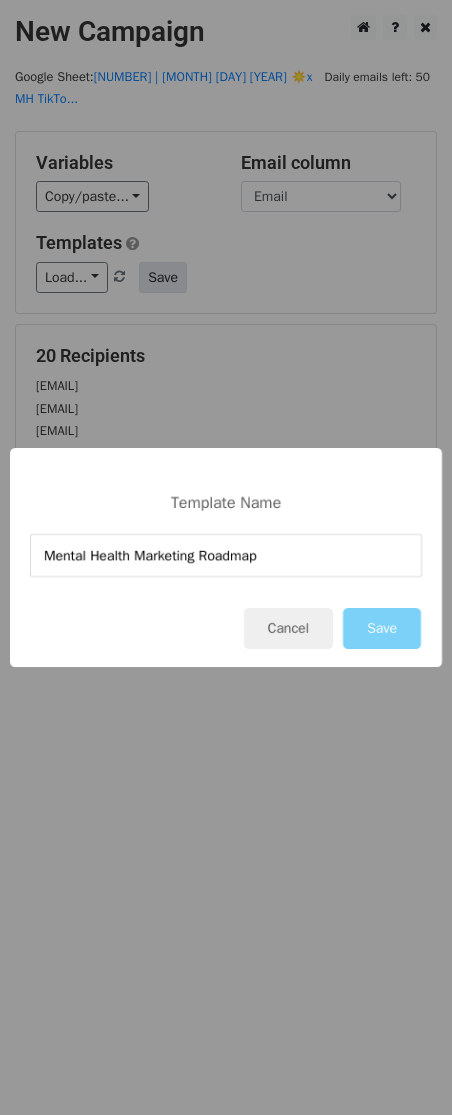 type on "Mental Health Marketing Roadmap" 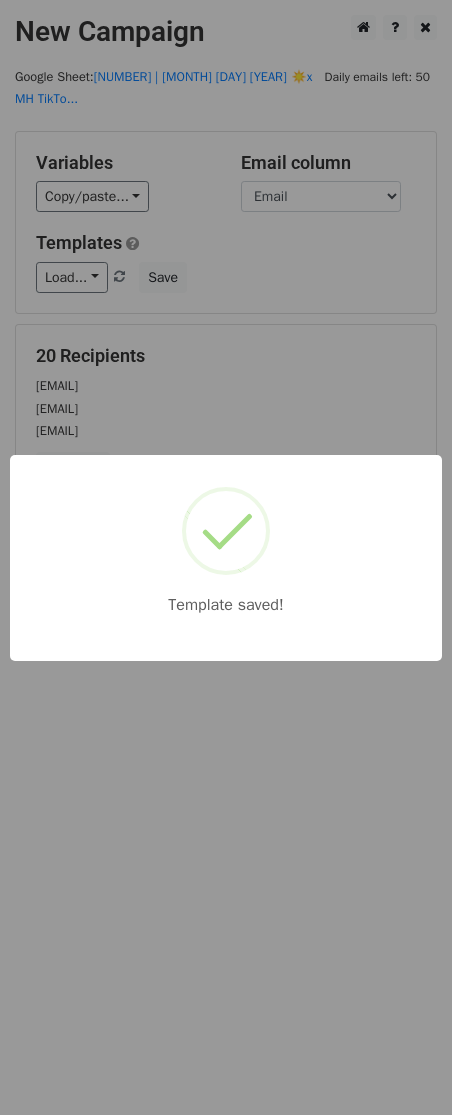 click on "Template saved!" at bounding box center [226, 557] 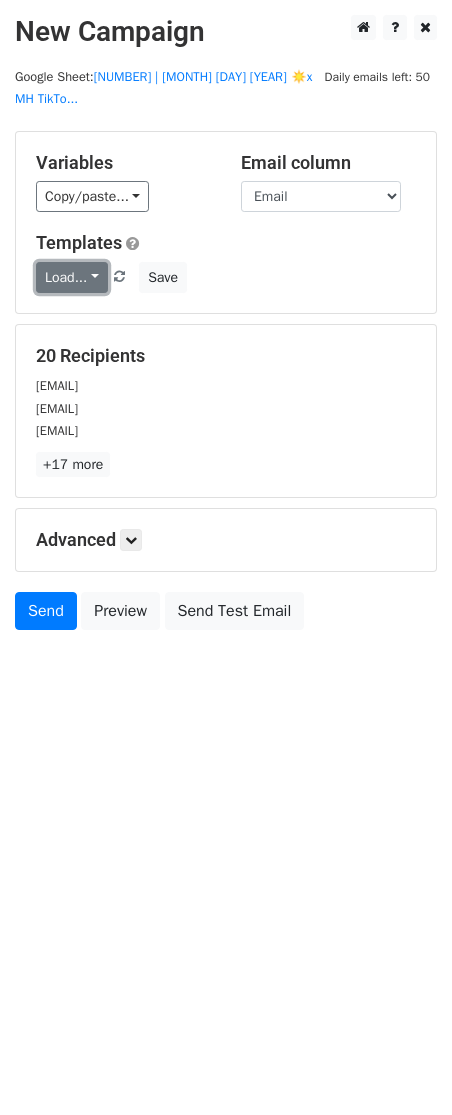 click on "Load..." at bounding box center [72, 277] 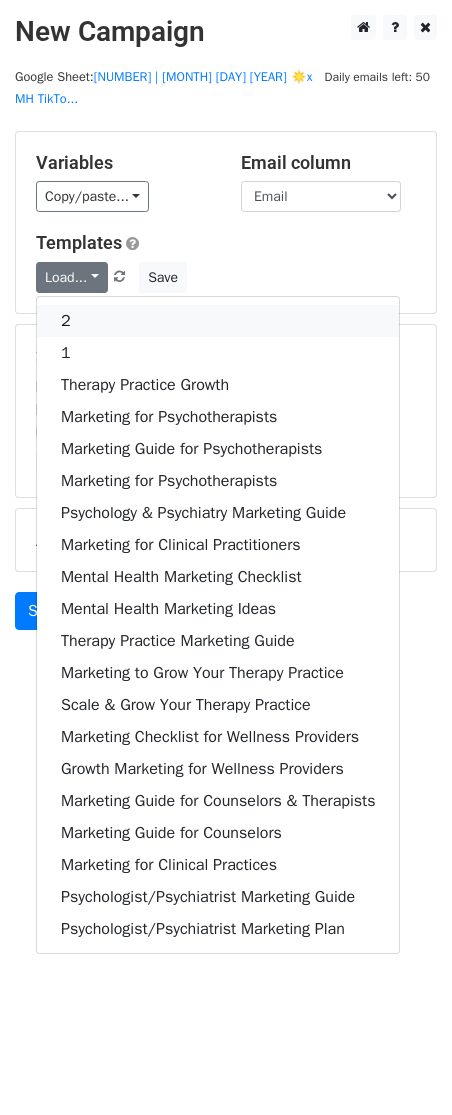 drag, startPoint x: 83, startPoint y: 299, endPoint x: 238, endPoint y: 673, distance: 404.8469 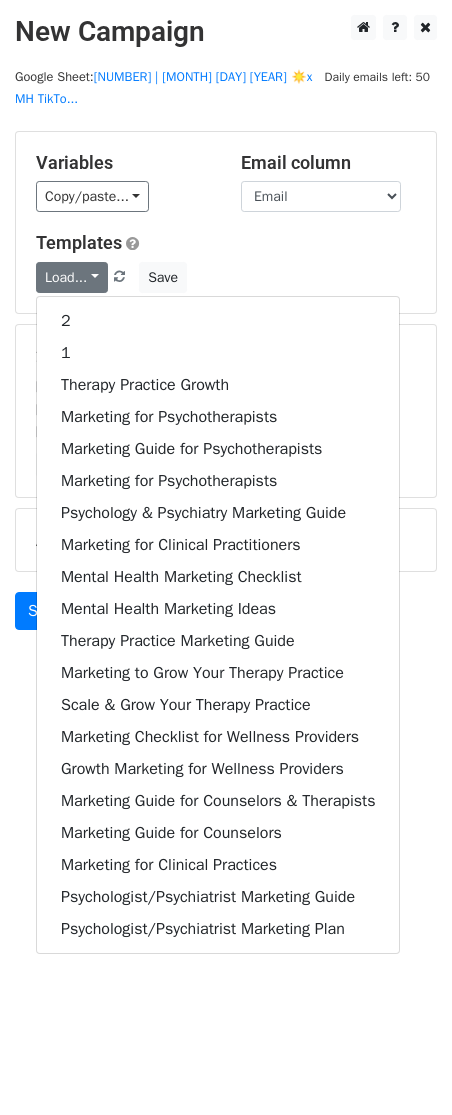 click on "Variables
Copy/paste...
{{Email}}
Email column
Email
Templates
Load...
2
1
Therapy Practice Growth
Marketing for Psychotherapists
Marketing Guide for Psychotherapists
Marketing for Psychotherapists
Psychology & Psychiatry Marketing Guide
Marketing for Clinical Practitioners
Mental Health Marketing Checklist
Mental Health Marketing Ideas
Therapy Practice Marketing Guide
Marketing to Grow Your Therapy Practice
Scale & Grow Your Therapy Practice
Marketing Checklist for Wellness Providers
Growth Marketing for Wellness Providers
Marketing Guide for Counselors & Therapists
Marketing Guide for Counselors
Marketing for Clinical Practices
Psychologist/Psychiatrist Marketing Guide
Psychologist/Psychiatrist Marketing Plan
Save" at bounding box center [226, 222] 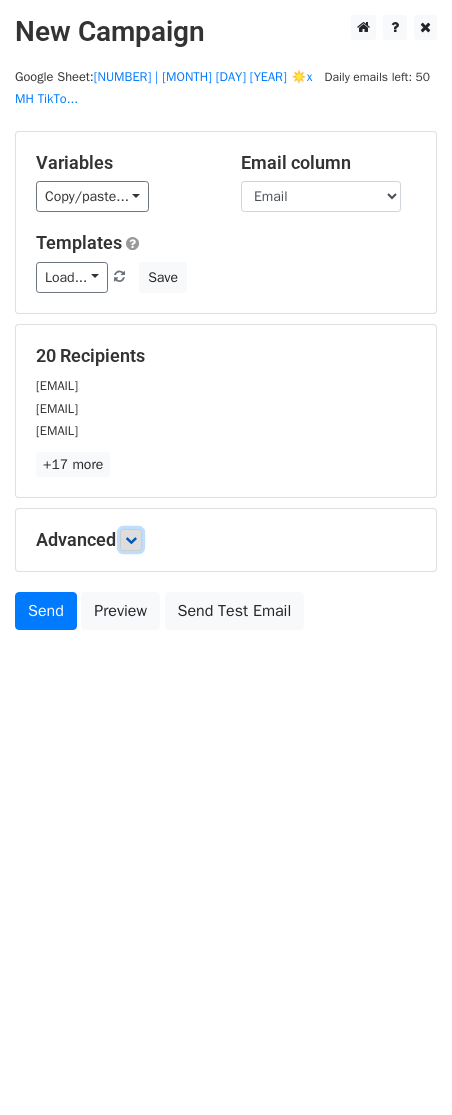 click at bounding box center [131, 540] 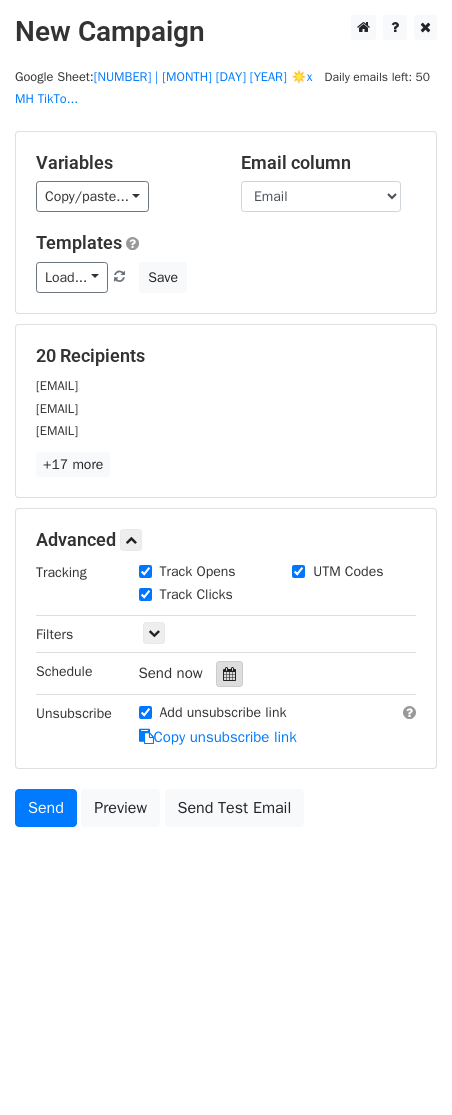click at bounding box center (229, 674) 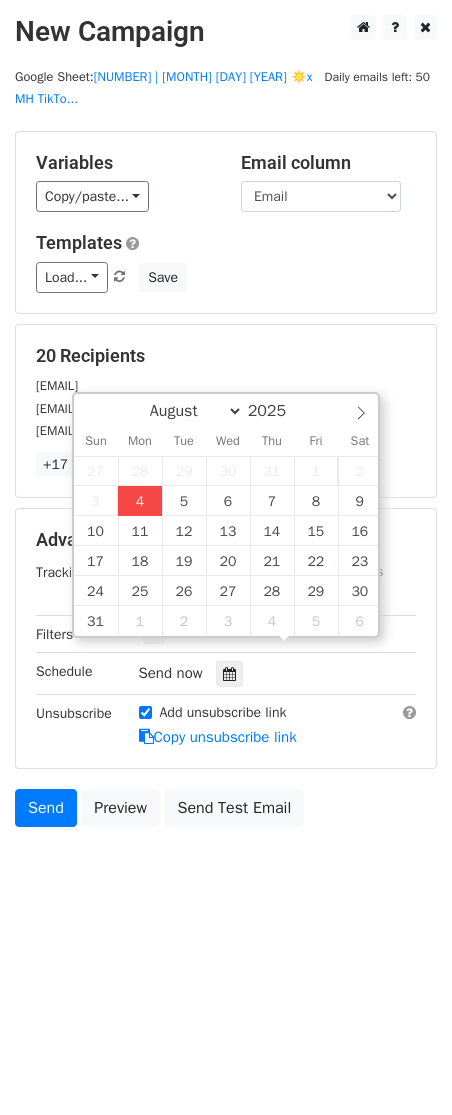type on "2025-08-04 12:38" 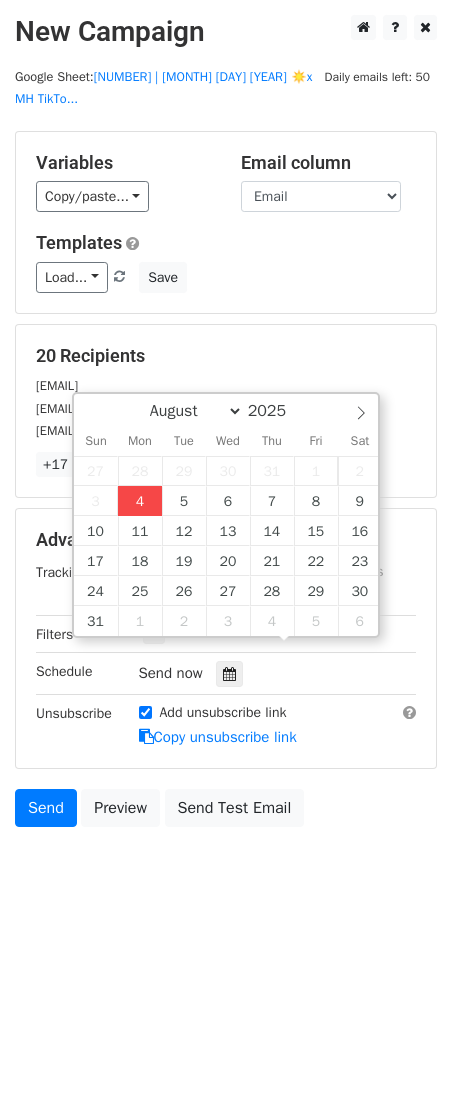 type on "38" 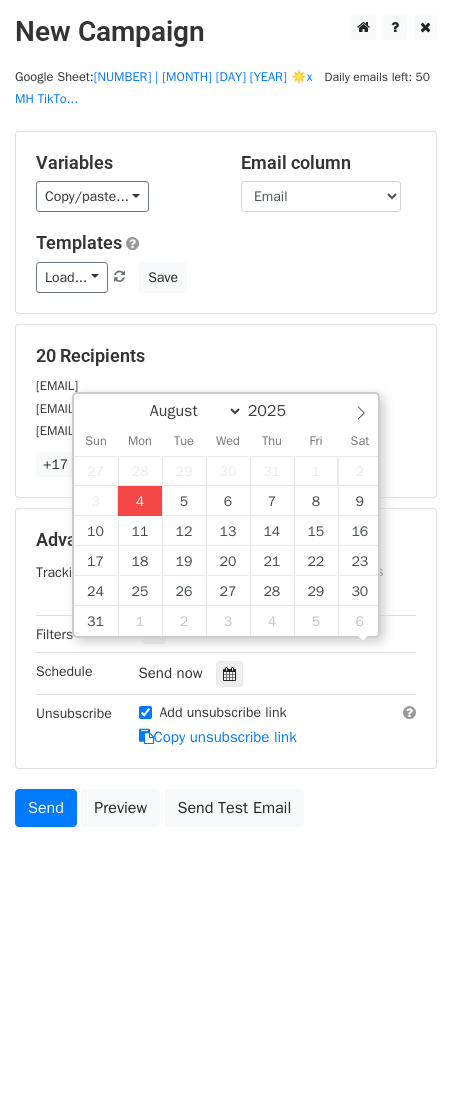 scroll, scrollTop: 1, scrollLeft: 0, axis: vertical 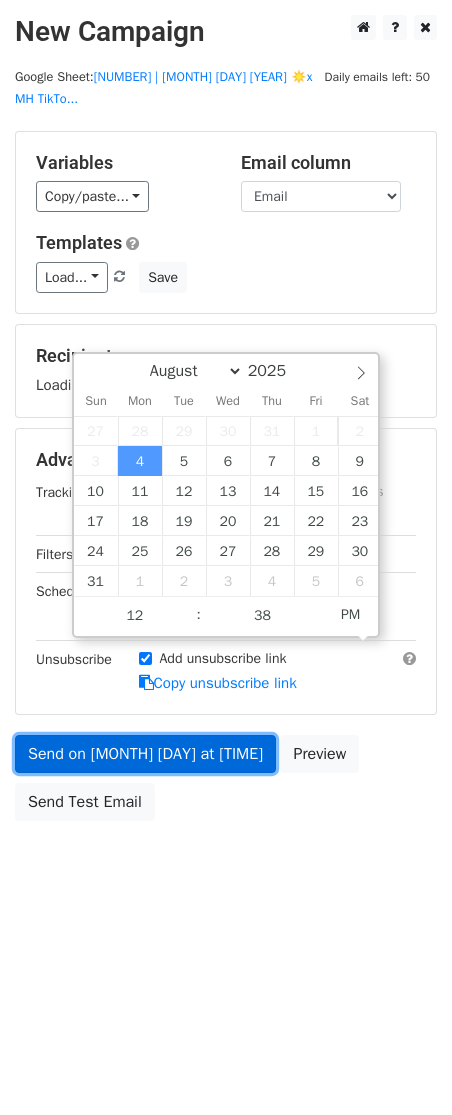 click on "Send on Aug 4 at 12:38pm" at bounding box center (145, 754) 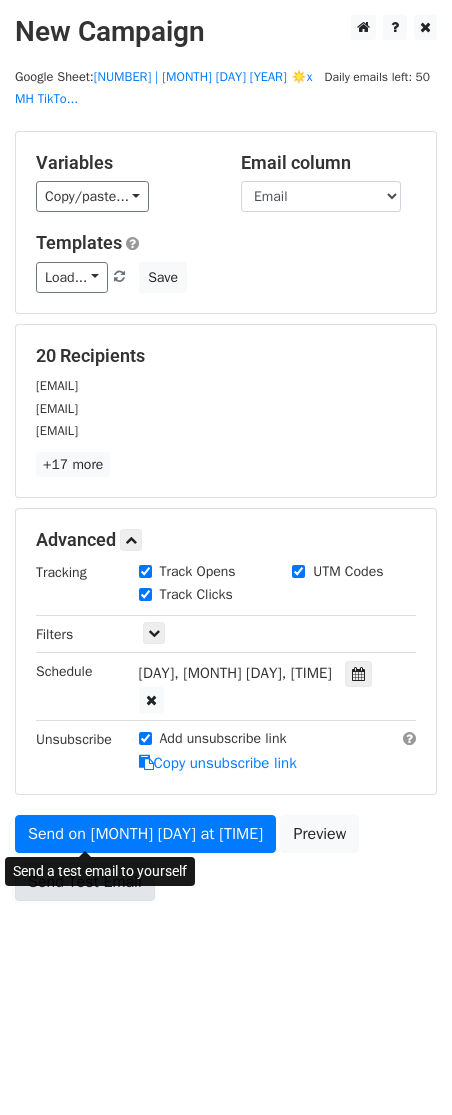 click on "Send Test Email" at bounding box center [85, 882] 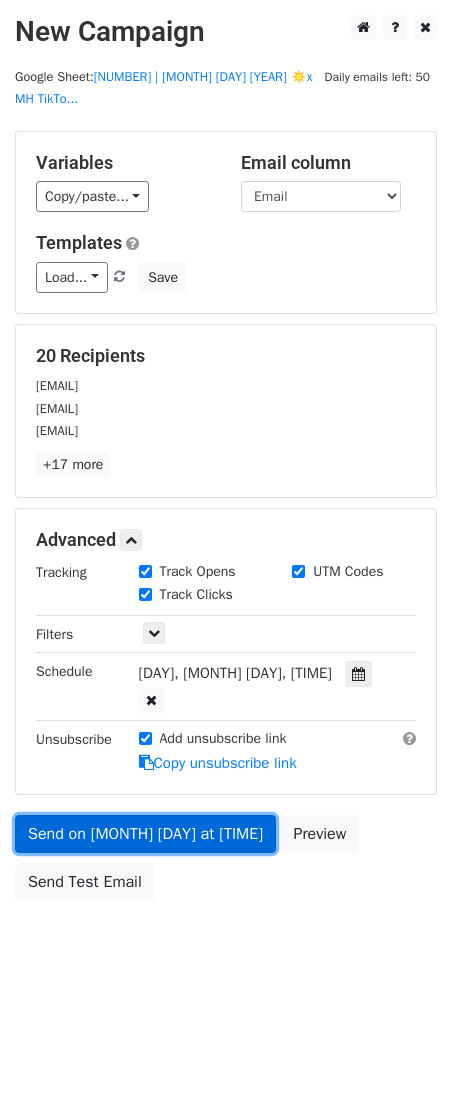 click on "Send on Aug 4 at 12:38pm" at bounding box center (145, 834) 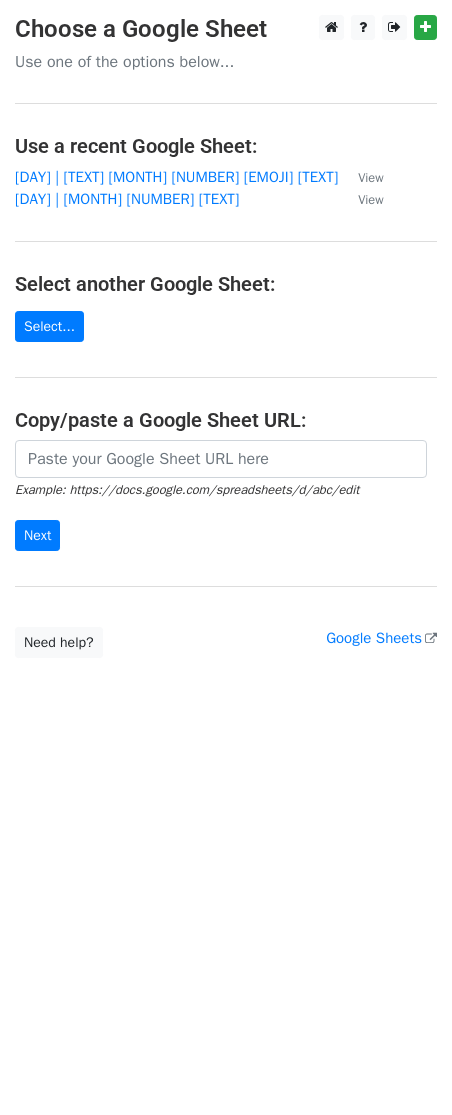 scroll, scrollTop: 0, scrollLeft: 0, axis: both 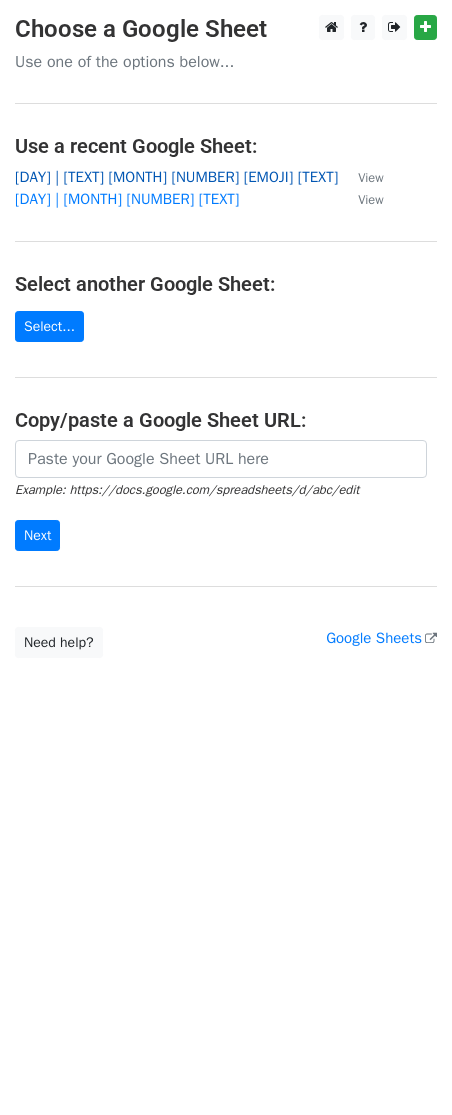 click on "14 | <3 JUL 23 ☀️x MH TikTok/Strategy☀️" at bounding box center (176, 177) 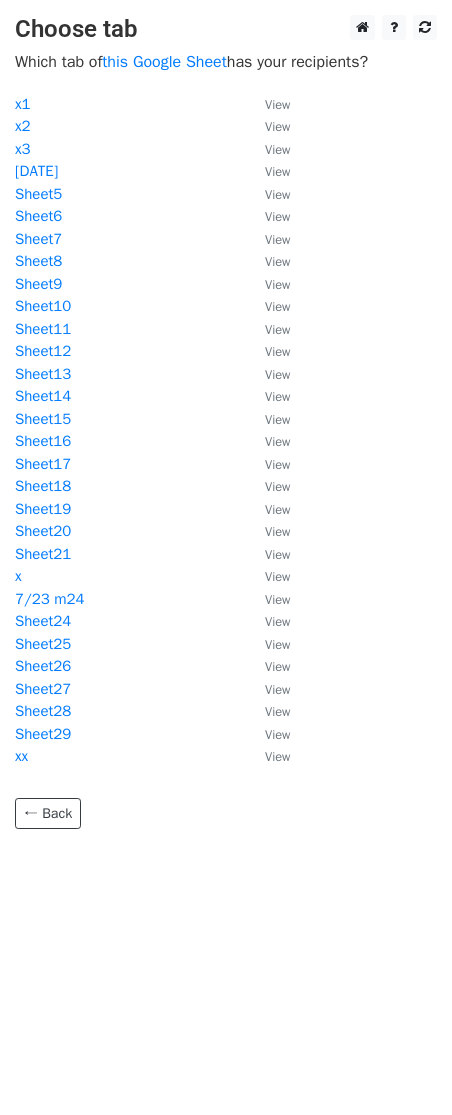 scroll, scrollTop: 0, scrollLeft: 0, axis: both 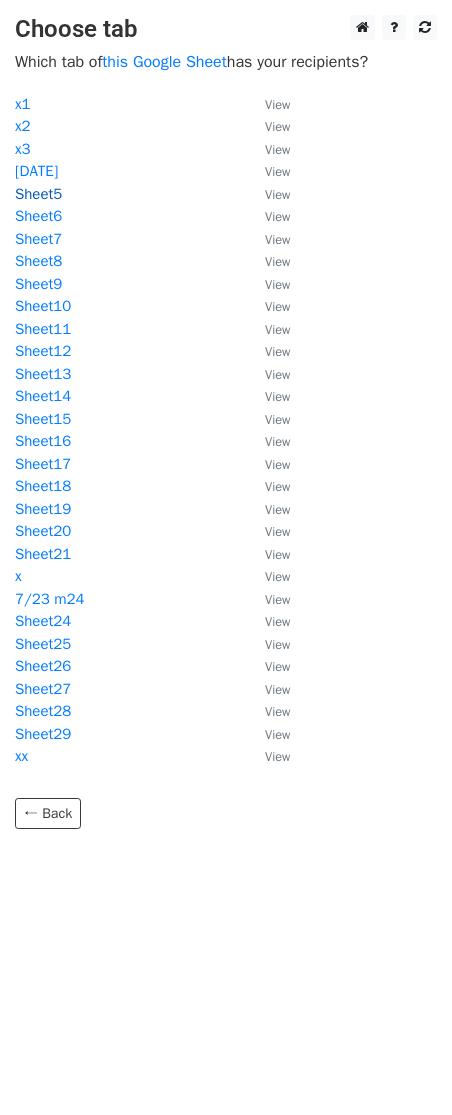 click on "Sheet5" at bounding box center (38, 194) 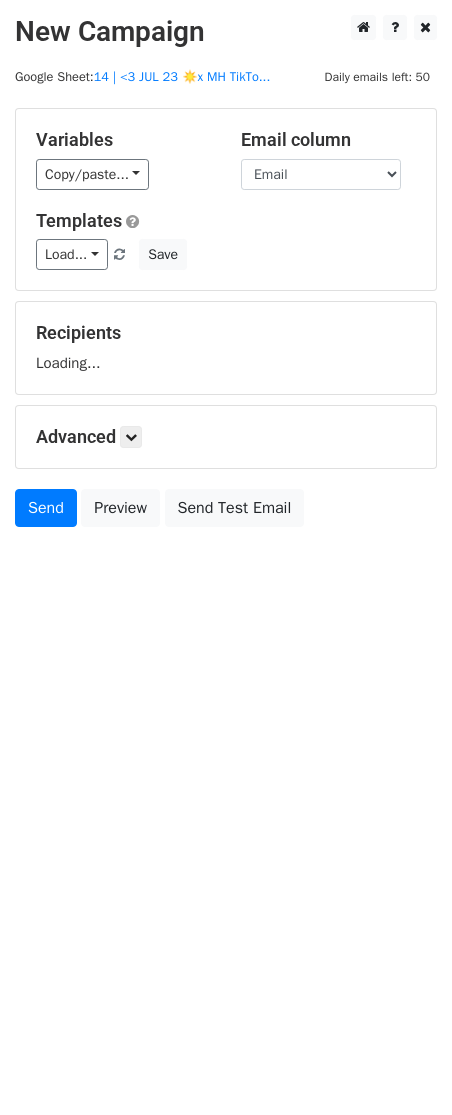 scroll, scrollTop: 0, scrollLeft: 0, axis: both 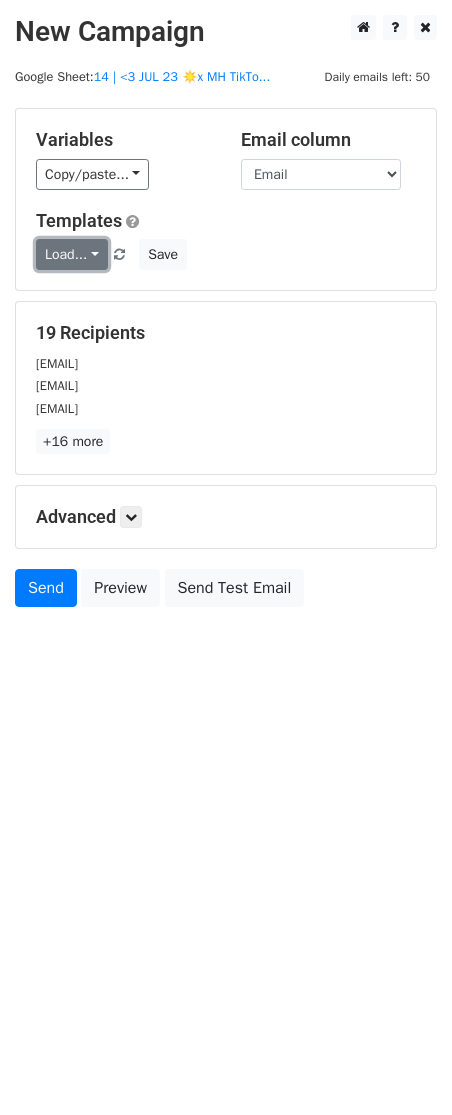 click on "Load..." at bounding box center [72, 254] 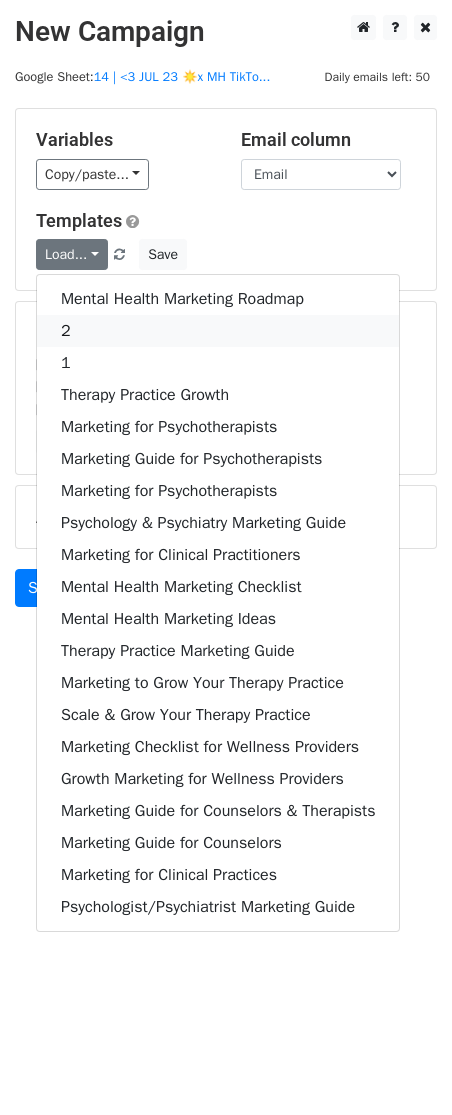 click on "2" at bounding box center (218, 331) 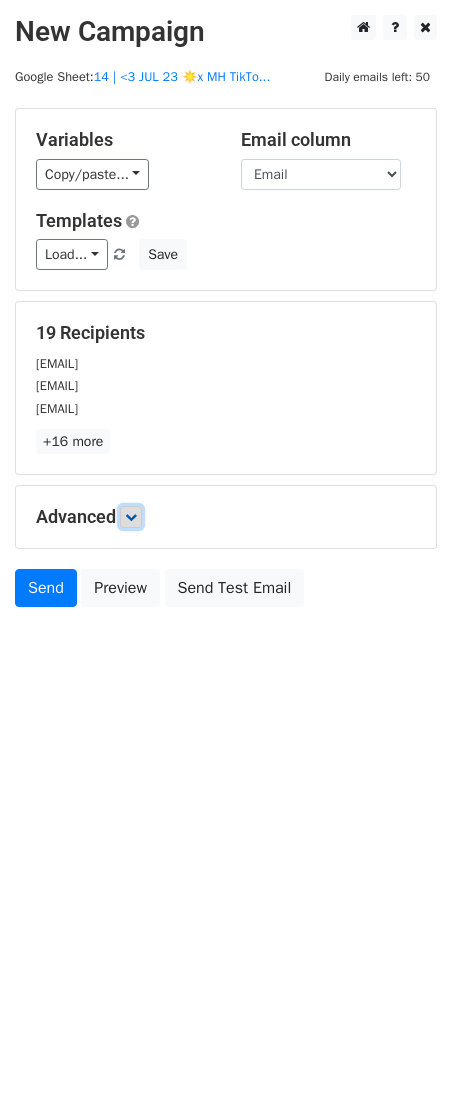 click at bounding box center (131, 517) 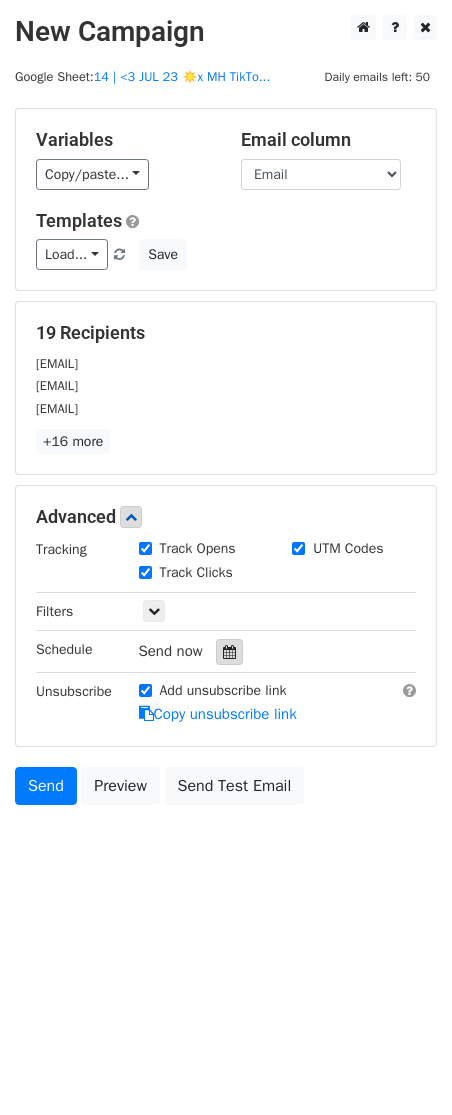 click at bounding box center (229, 652) 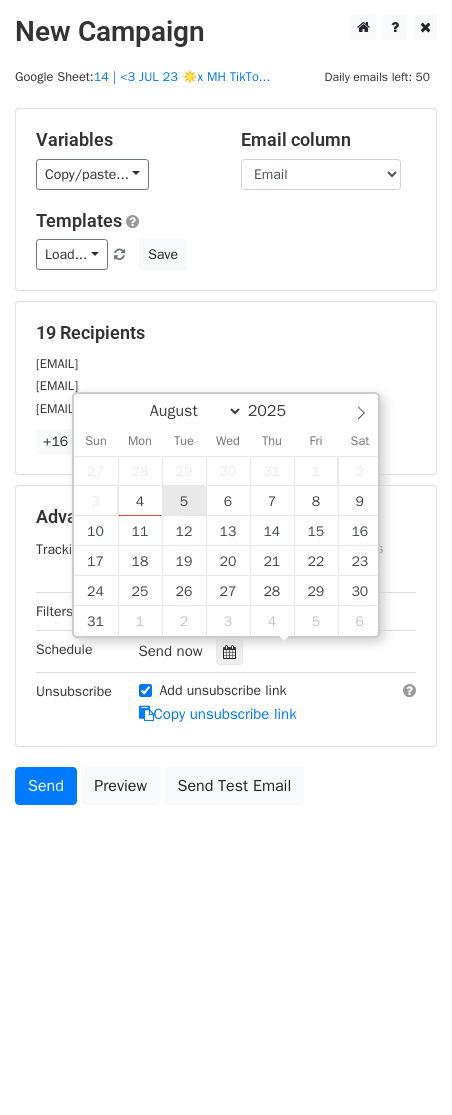 type on "2025-08-05 12:00" 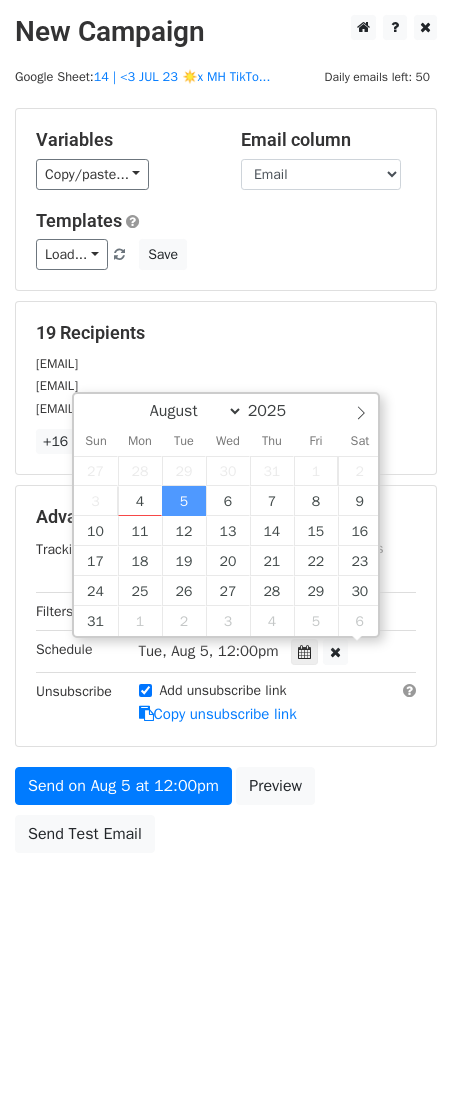 scroll, scrollTop: 1, scrollLeft: 0, axis: vertical 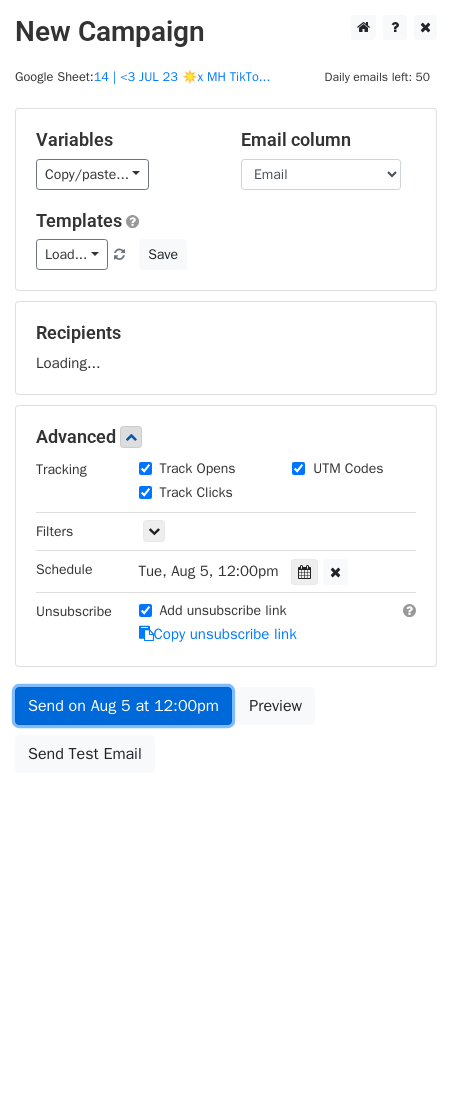 click on "Send on Aug 5 at 12:00pm" at bounding box center [123, 706] 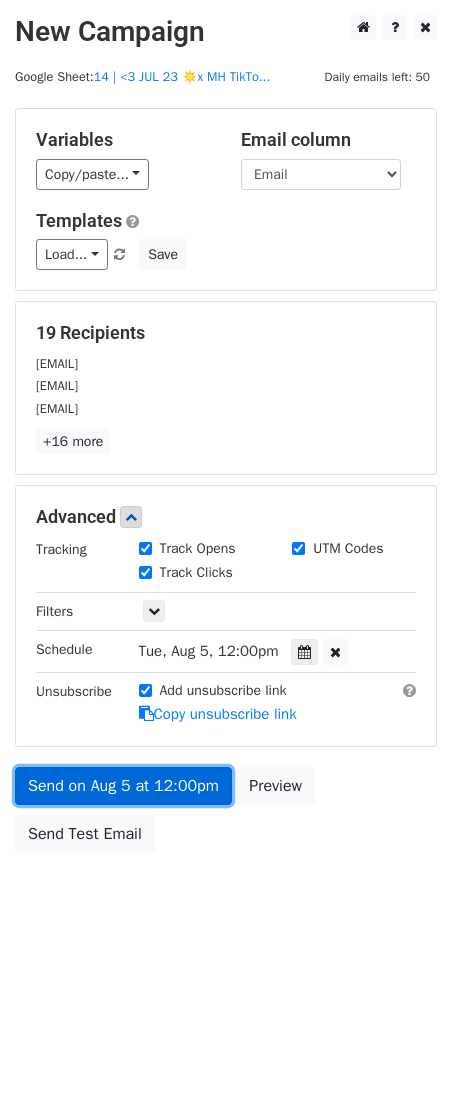 click on "Send on Aug 5 at 12:00pm" at bounding box center (123, 786) 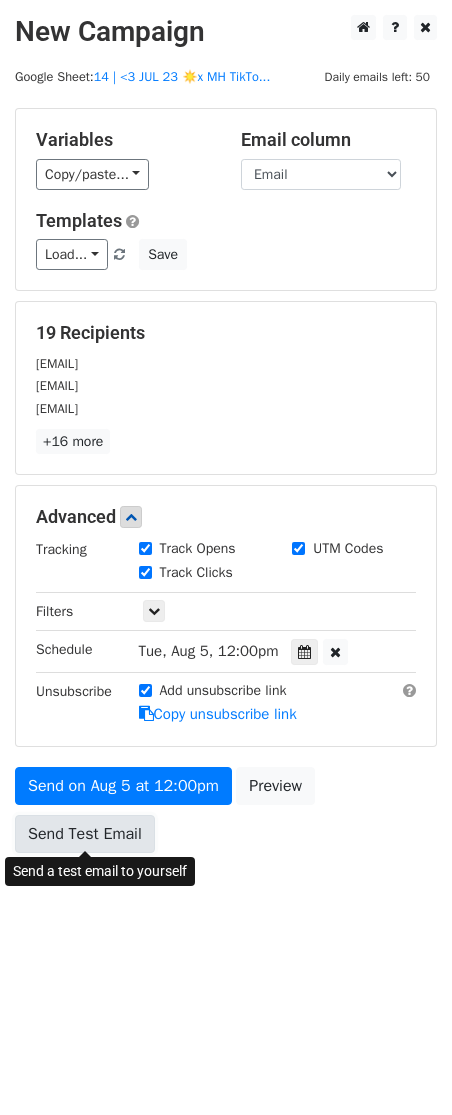 click on "Send Test Email" at bounding box center (85, 834) 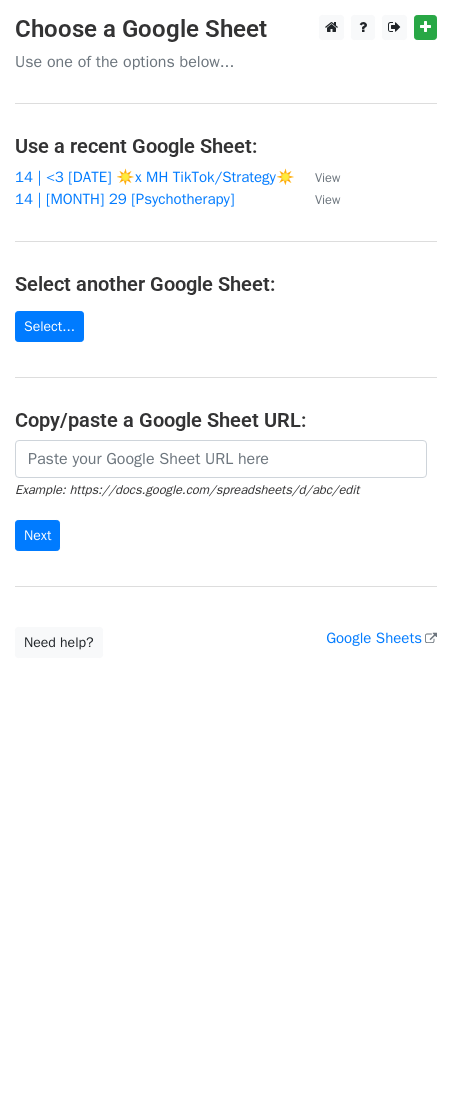 scroll, scrollTop: 0, scrollLeft: 0, axis: both 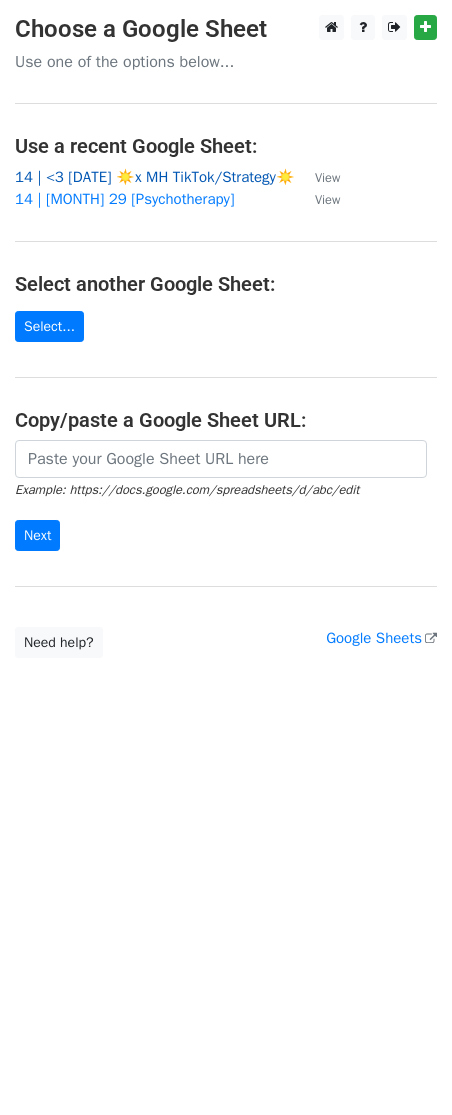 click on "14 | <3 JUL 23 ☀️x MH TikTok/Strategy☀️" at bounding box center (155, 177) 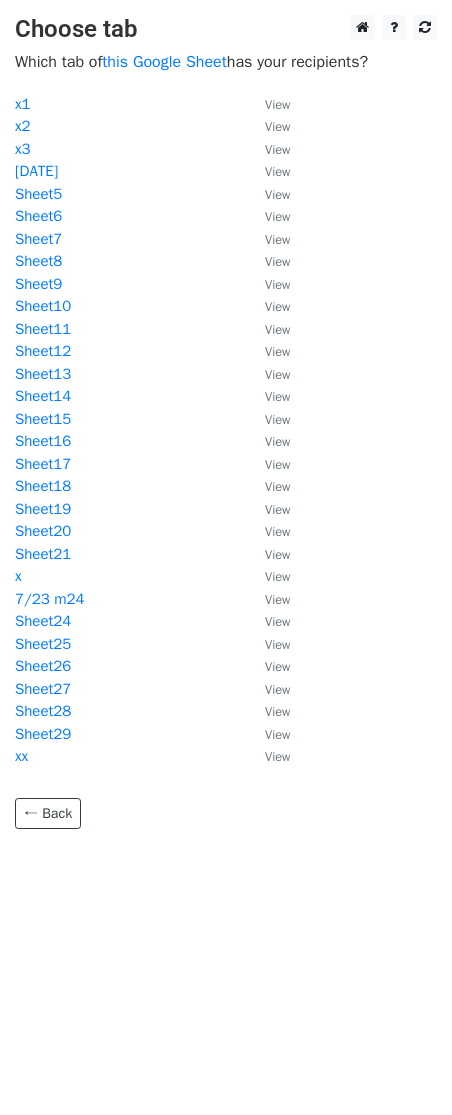 scroll, scrollTop: 0, scrollLeft: 0, axis: both 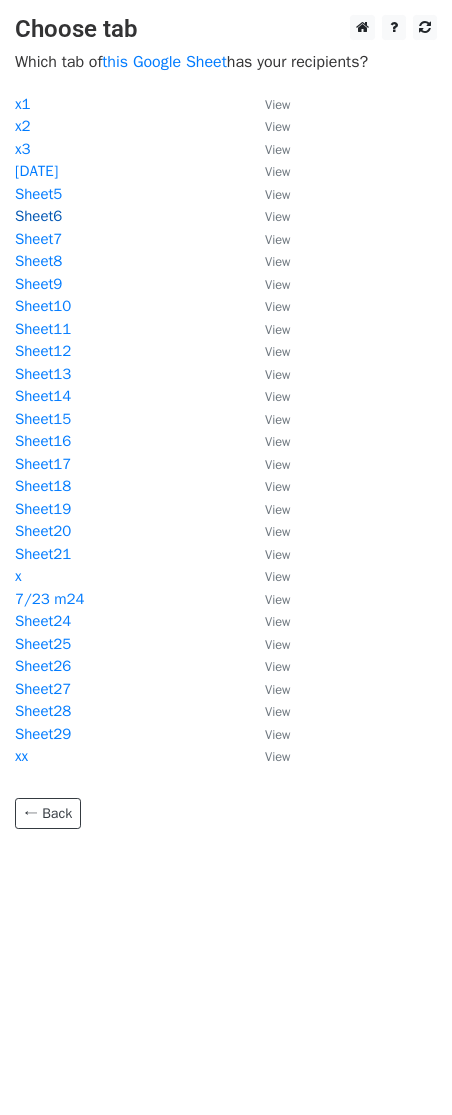 click on "Sheet6" at bounding box center [38, 216] 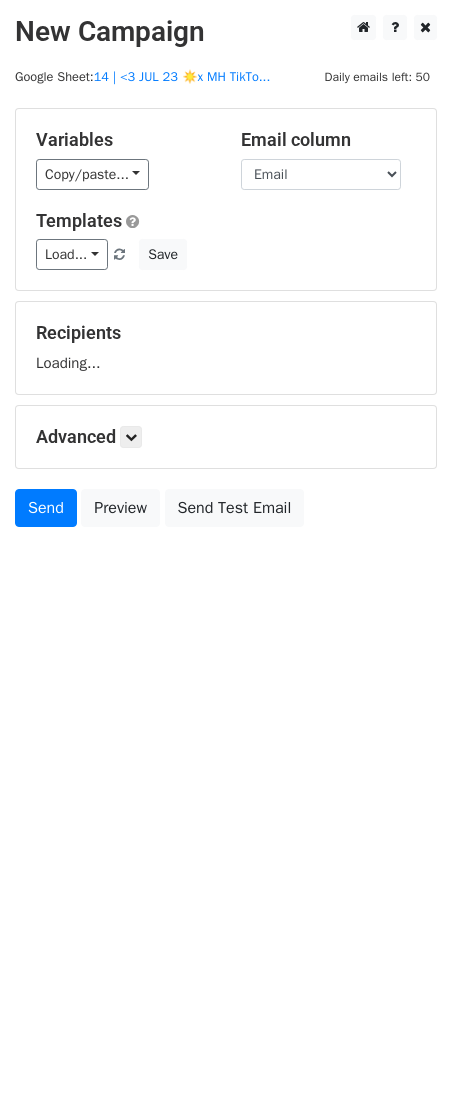 scroll, scrollTop: 0, scrollLeft: 0, axis: both 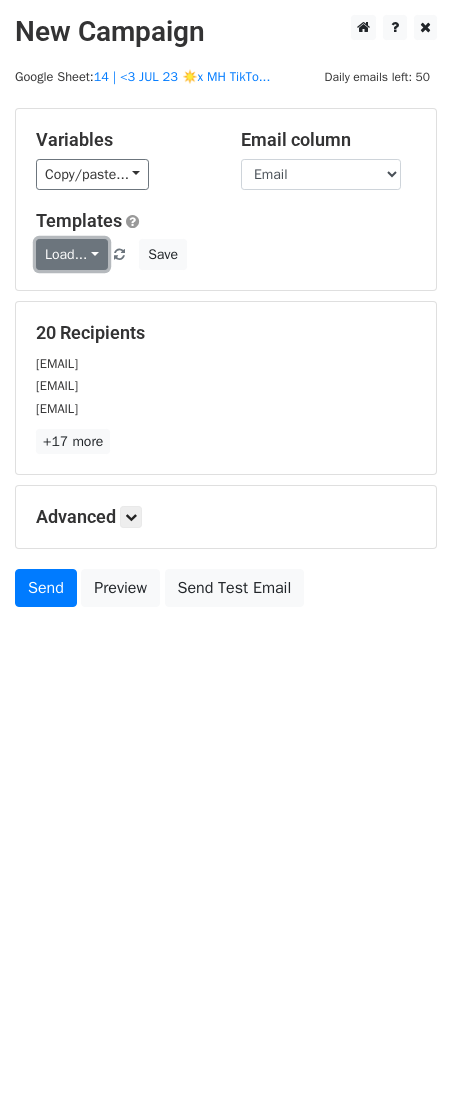 click on "Load..." at bounding box center [72, 254] 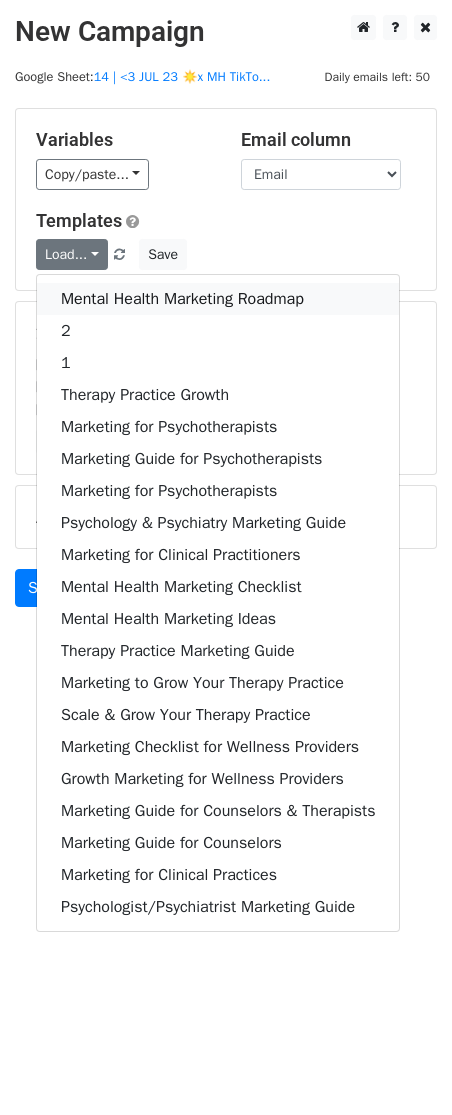 click on "Mental Health Marketing Roadmap" at bounding box center [218, 299] 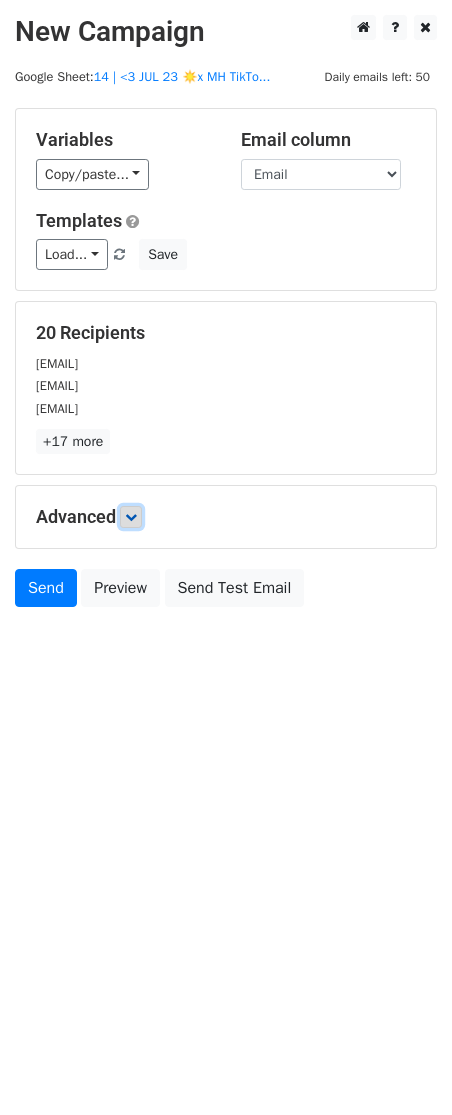 click at bounding box center (131, 517) 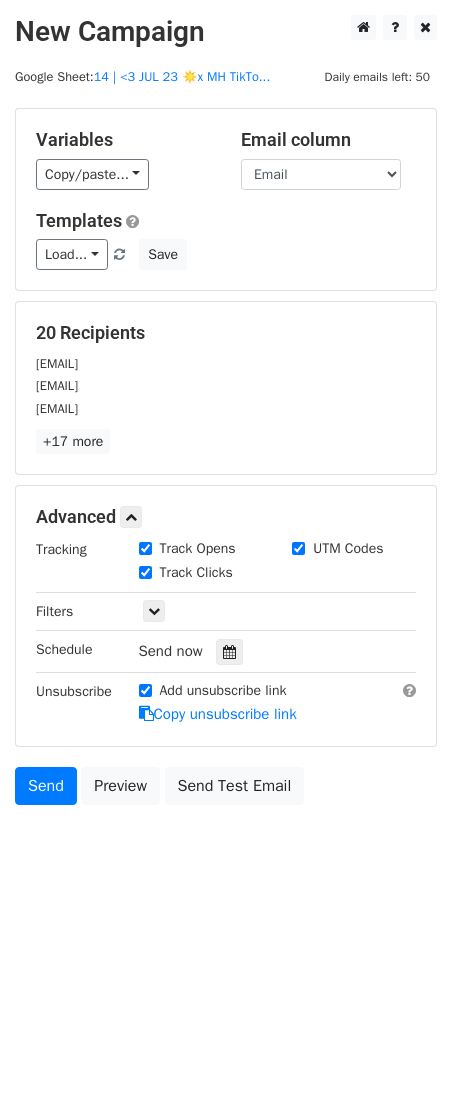 click on "Tracking
Track Opens
UTM Codes
Track Clicks
Filters
Only include spreadsheet rows that match the following filters:
Schedule
Send now
Unsubscribe
Add unsubscribe link
Copy unsubscribe link" at bounding box center (226, 632) 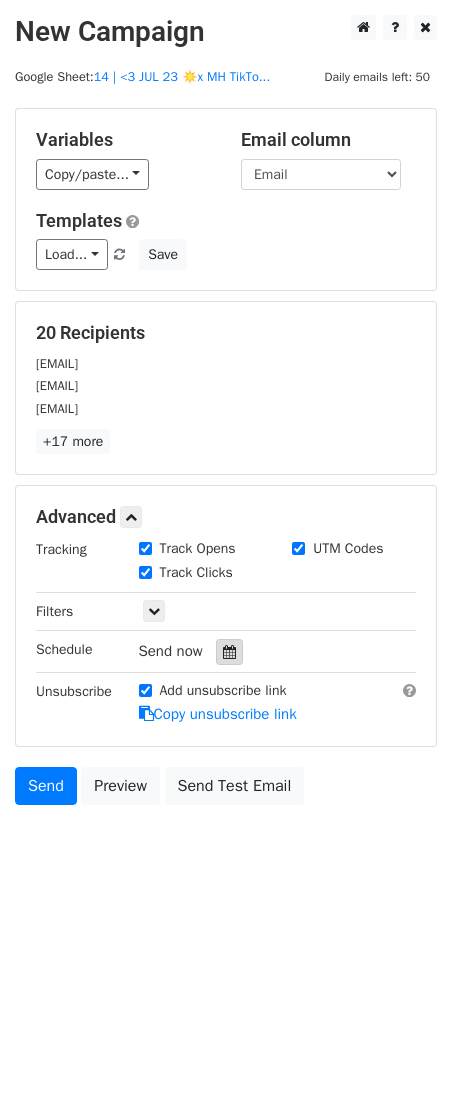 click at bounding box center (229, 652) 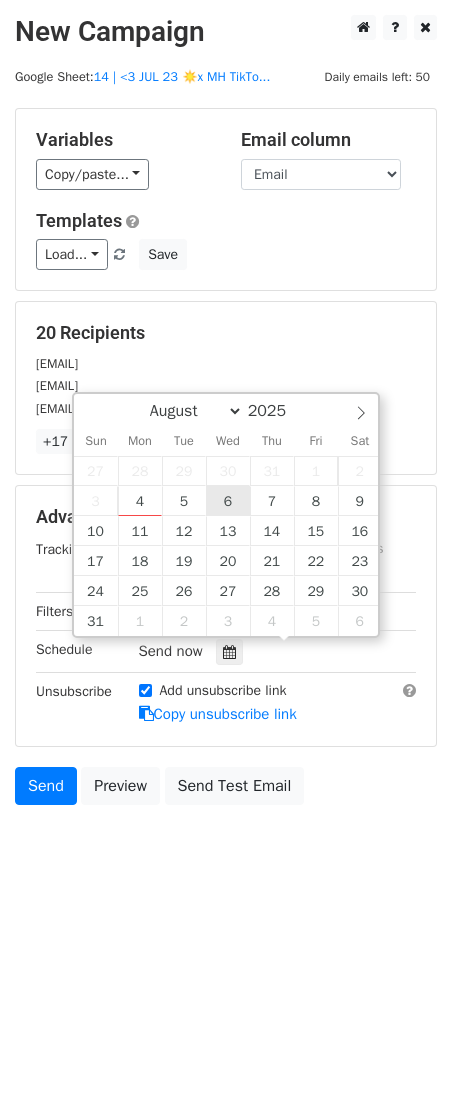 type on "2025-08-06 12:00" 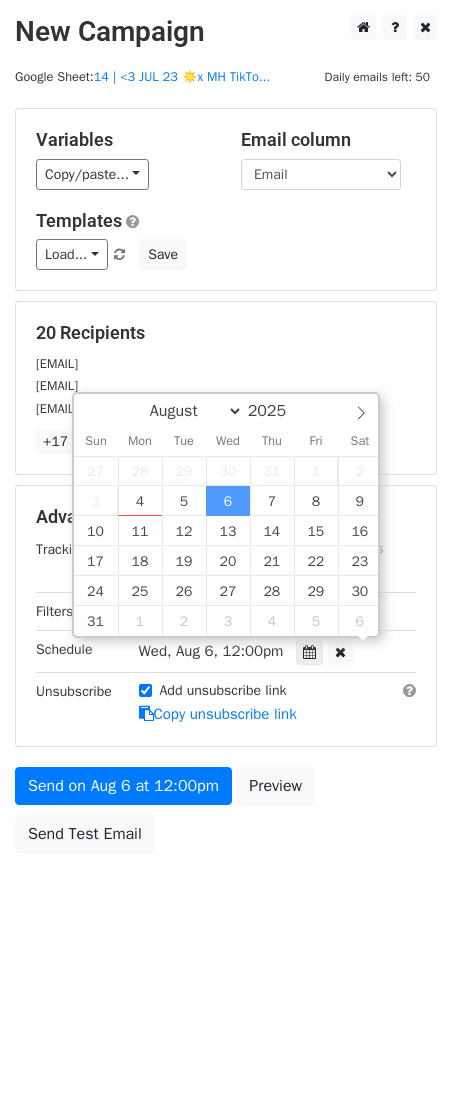 scroll, scrollTop: 1, scrollLeft: 0, axis: vertical 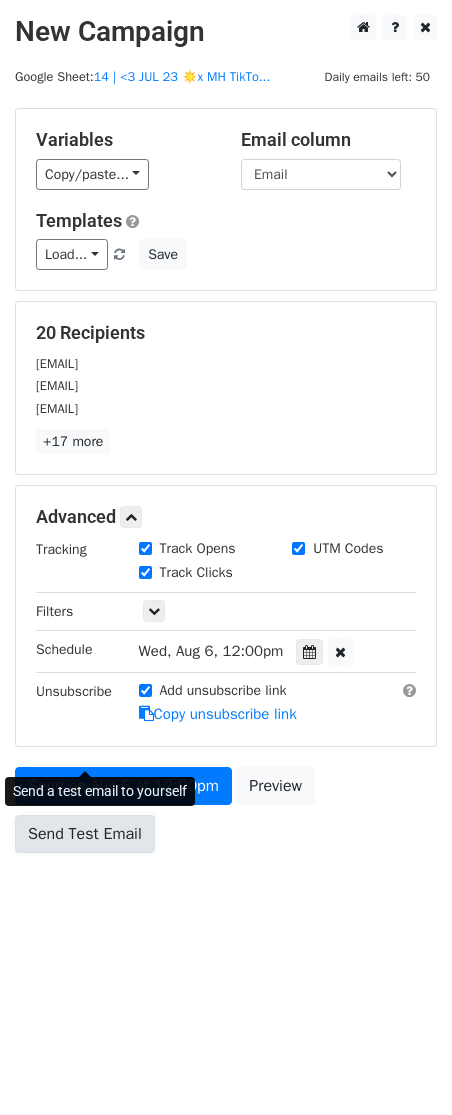 click on "Variables
Copy/paste...
{{Email}}
Email column
Email
Templates
Load...
Mental Health Marketing Roadmap
2
1
Therapy Practice Growth
Marketing for Psychotherapists
Marketing Guide for Psychotherapists
Marketing for Psychotherapists
Psychology & Psychiatry Marketing Guide
Marketing for Clinical Practitioners
Mental Health Marketing Checklist
Mental Health Marketing Ideas
Therapy Practice Marketing Guide
Marketing to Grow Your Therapy Practice
Scale & Grow Your Therapy Practice
Marketing Checklist for Wellness Providers
Growth Marketing for Wellness Providers
Marketing Guide for Counselors & Therapists
Marketing Guide for Counselors
Marketing for Clinical Practices
Psychologist/Psychiatrist Marketing Guide
Save
20 Recipients
rasiegbunam@gmail.com
rasjacobson.ny@gmail.com
rathgartrisha@gmail.com
+17 more
20 Recipients
×" at bounding box center (226, 485) 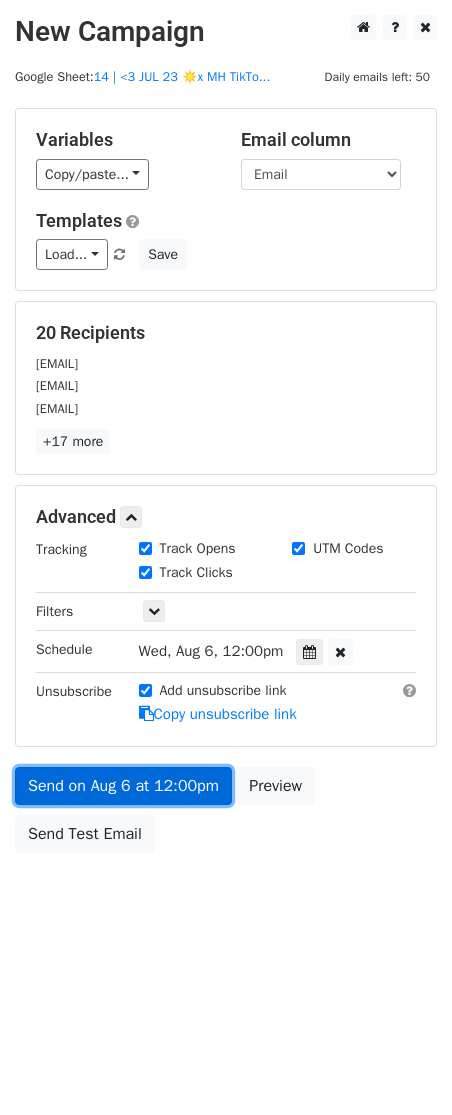 click on "Send on Aug 6 at 12:00pm" at bounding box center [123, 786] 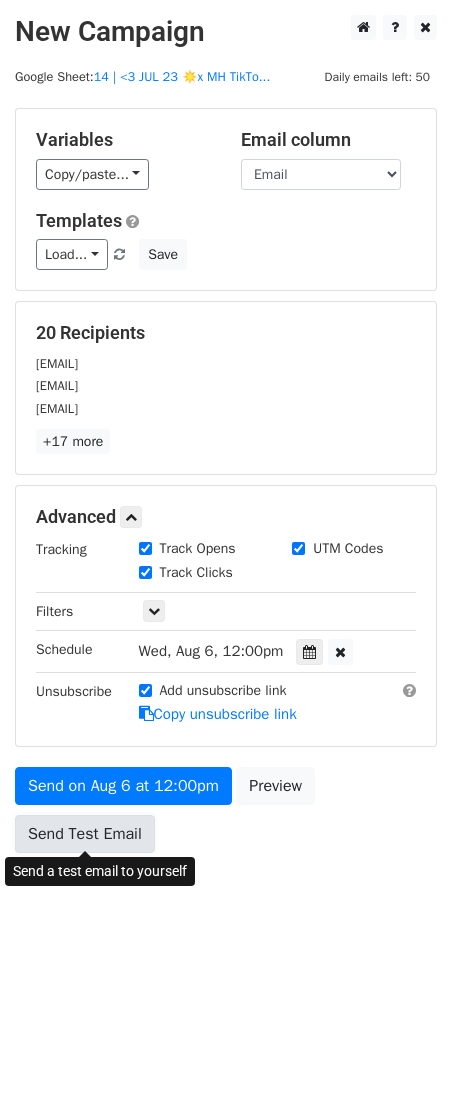 click on "Send Test Email" at bounding box center [85, 834] 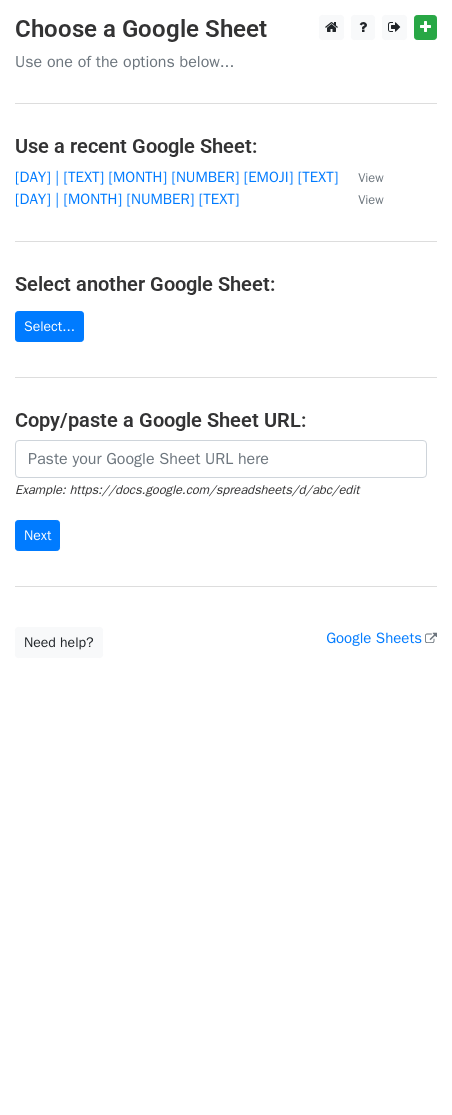 scroll, scrollTop: 0, scrollLeft: 0, axis: both 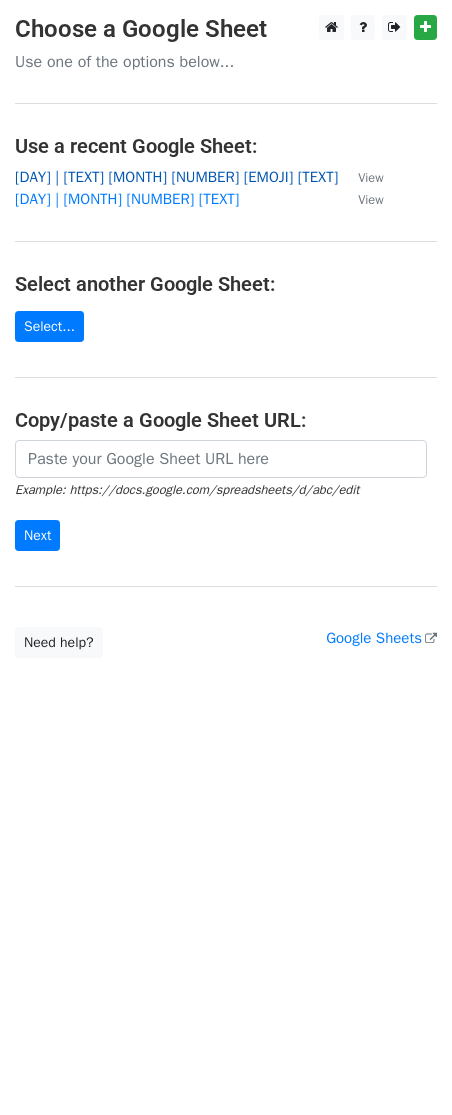 click on "14 | <3 JUL 23 ☀️x MH TikTok/Strategy☀️" at bounding box center (176, 177) 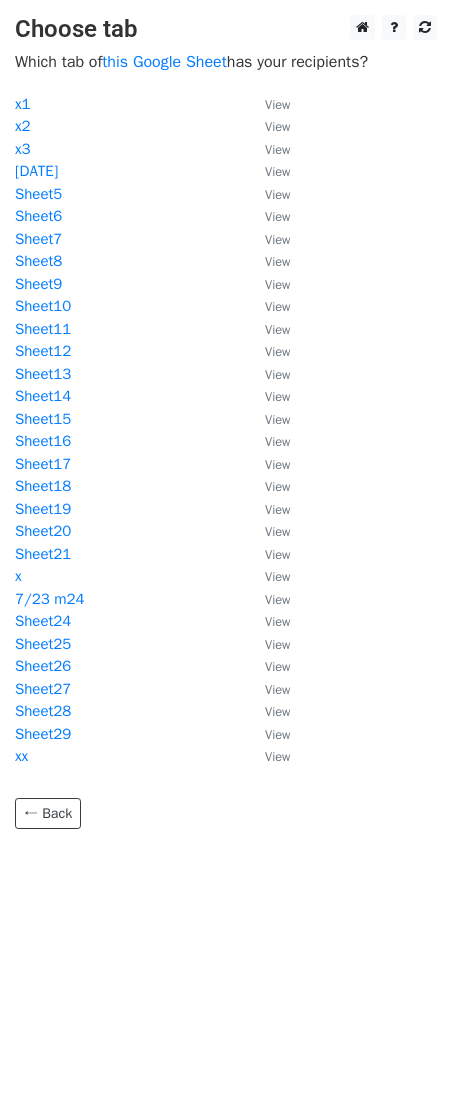 scroll, scrollTop: 0, scrollLeft: 0, axis: both 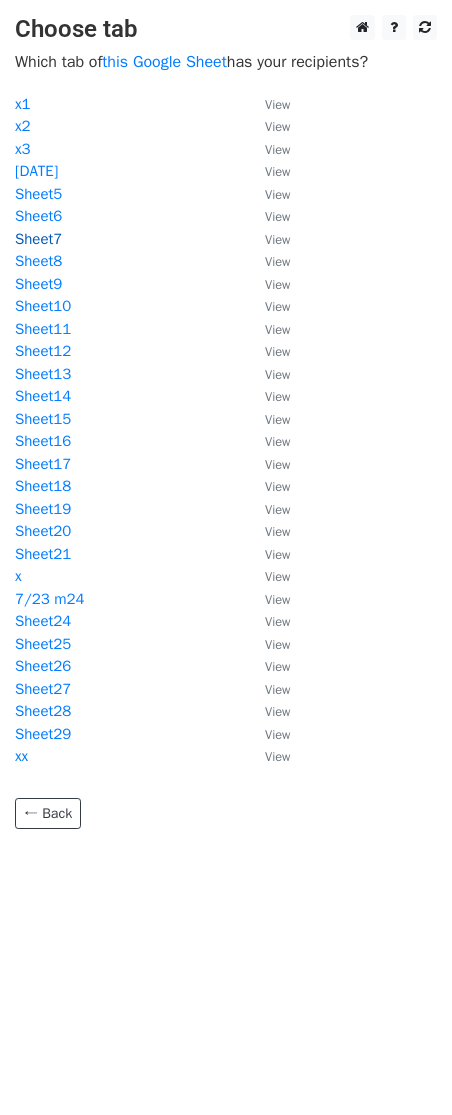 click on "Sheet7" at bounding box center [38, 239] 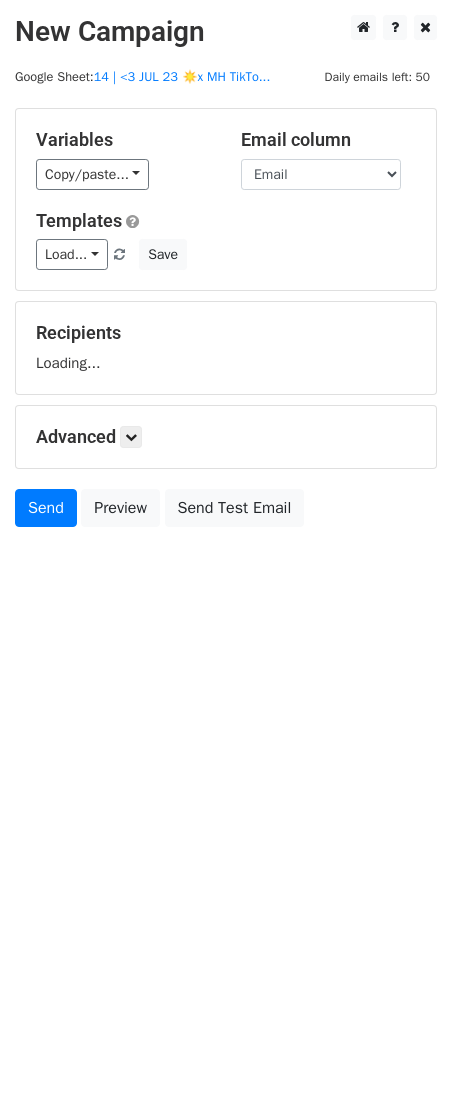scroll, scrollTop: 0, scrollLeft: 0, axis: both 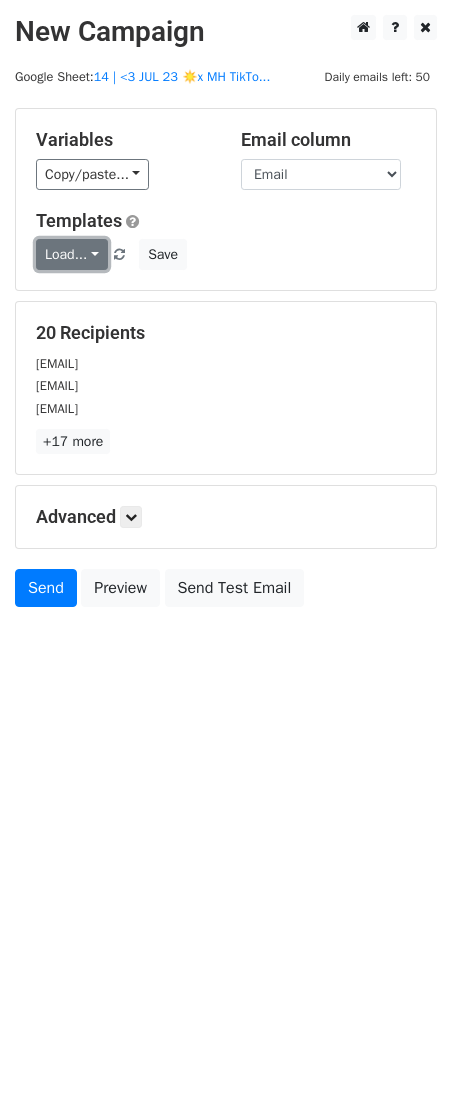 click on "Load..." at bounding box center (72, 254) 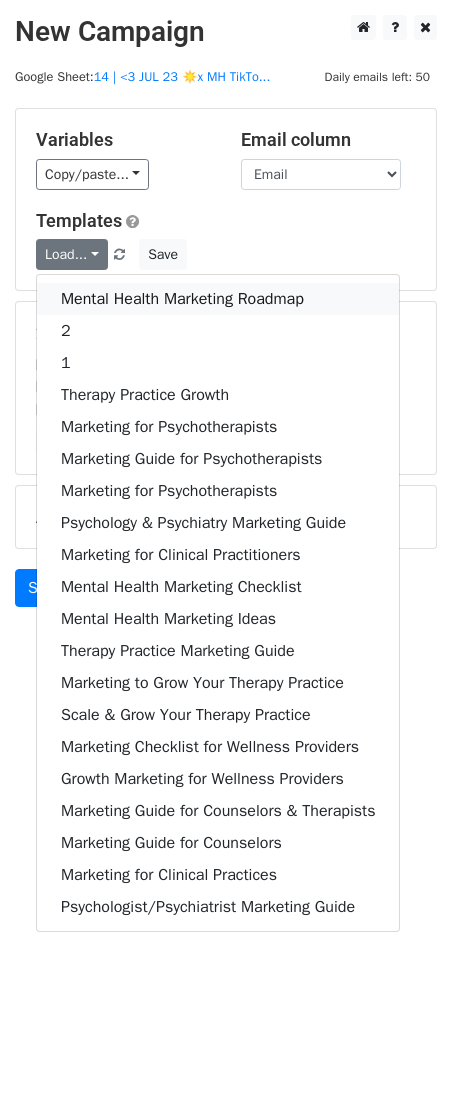 click on "Mental Health Marketing Roadmap" at bounding box center (218, 299) 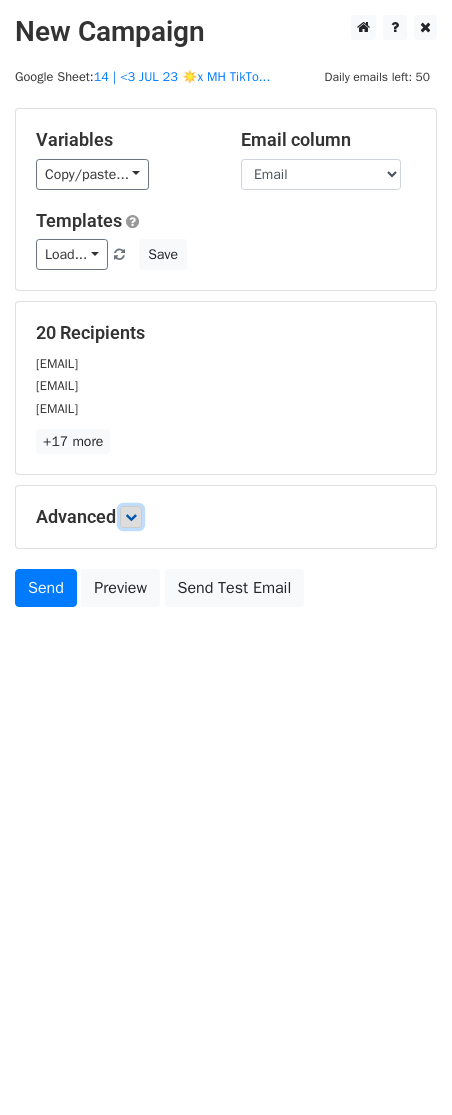 click at bounding box center [131, 517] 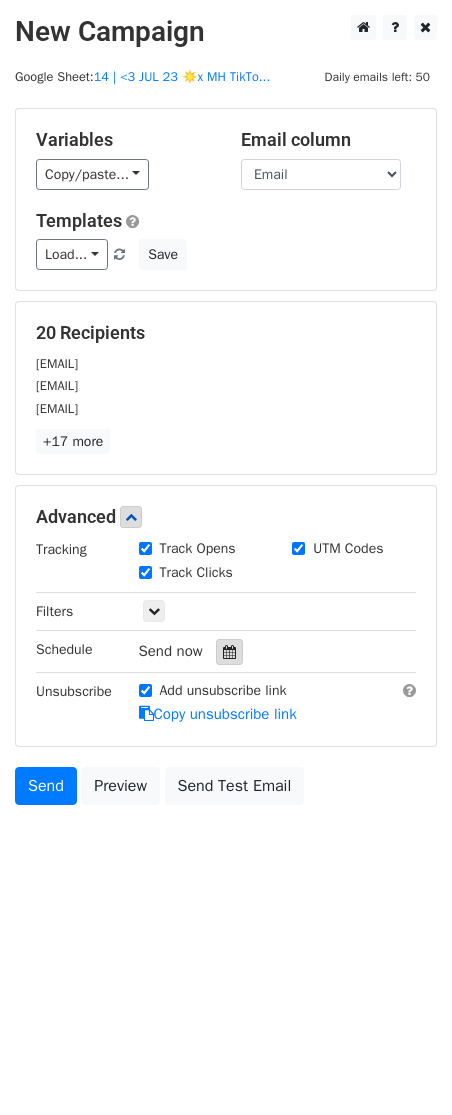click at bounding box center (229, 652) 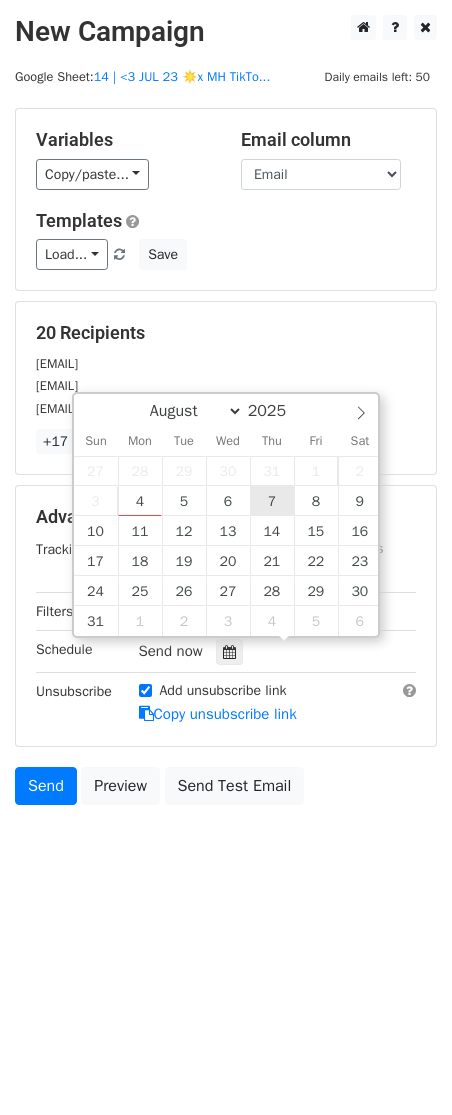 type on "[DATE] [TIME]" 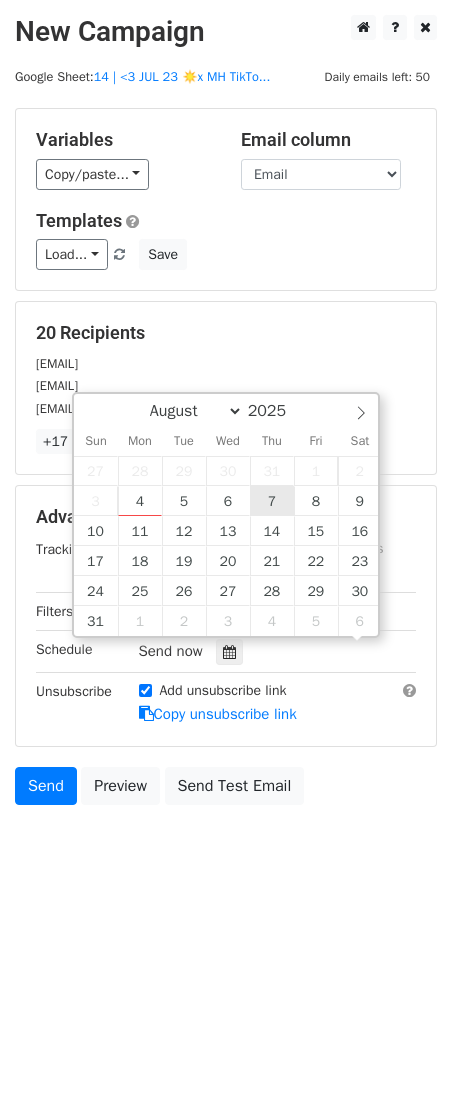 scroll, scrollTop: 1, scrollLeft: 0, axis: vertical 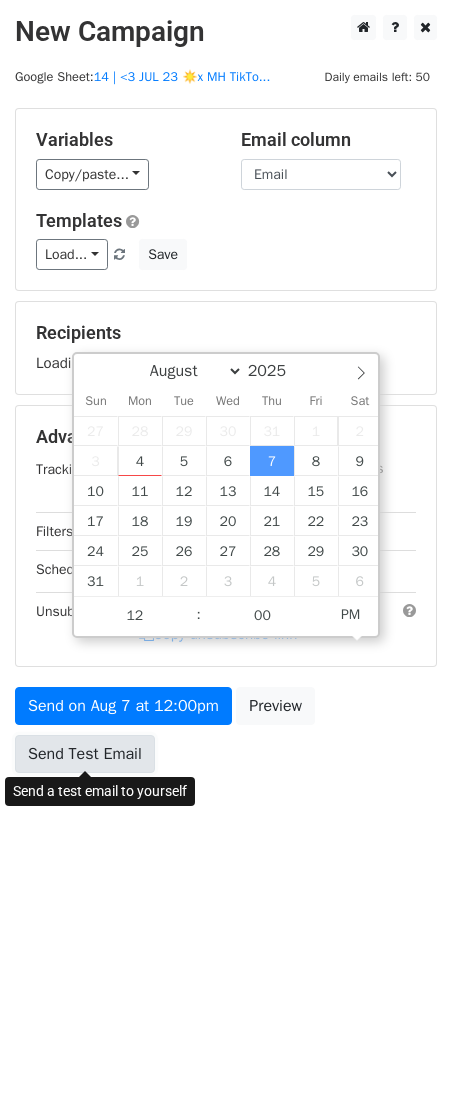 click on "Send Test Email" at bounding box center (85, 754) 